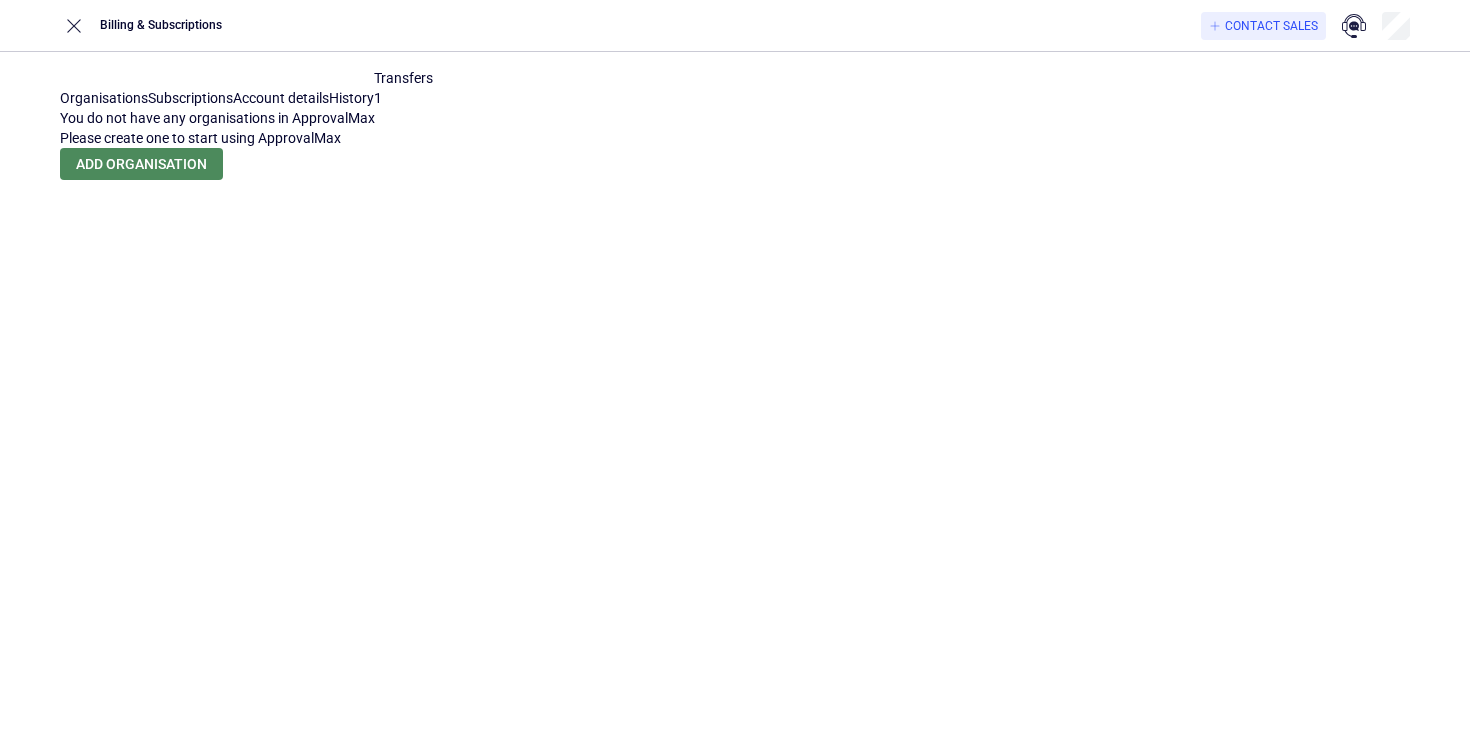 scroll, scrollTop: 0, scrollLeft: 0, axis: both 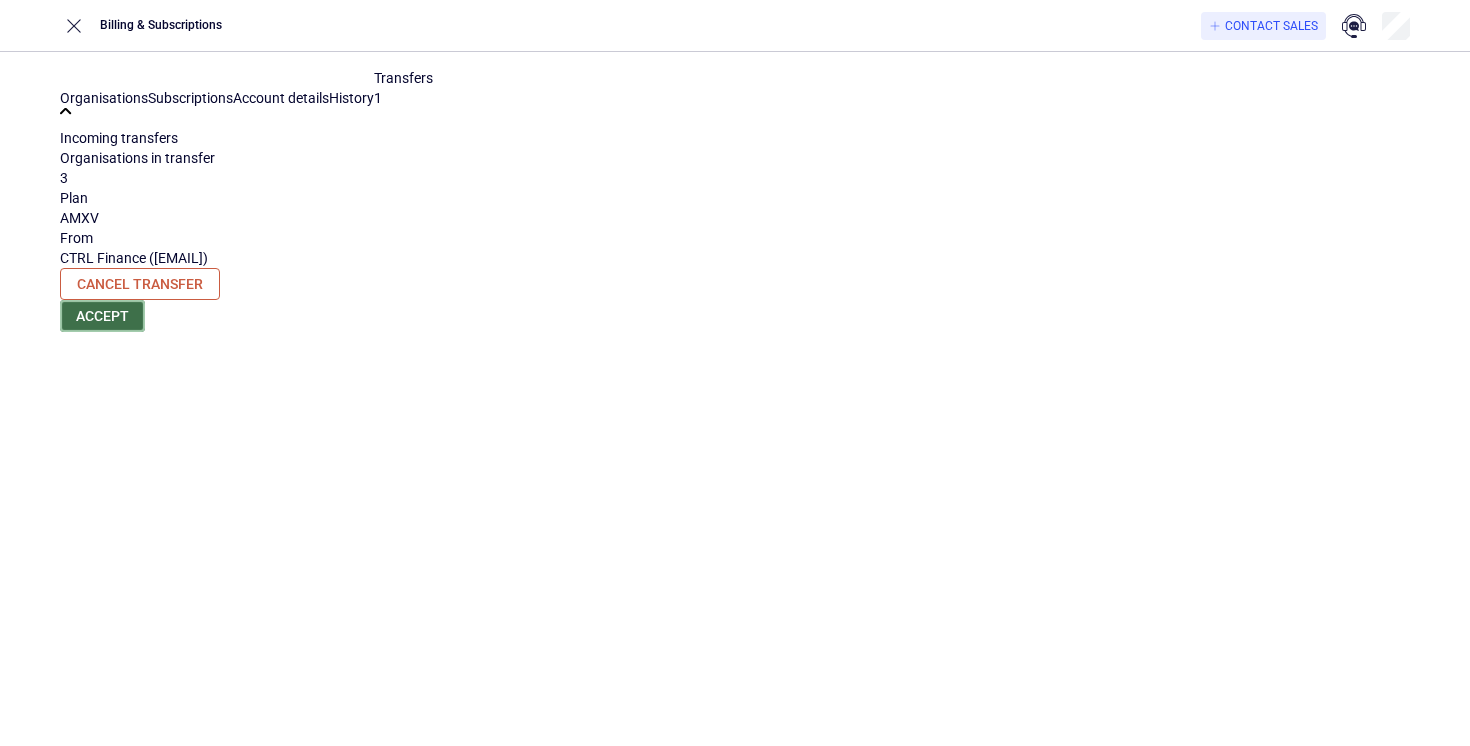 click on "Accept" at bounding box center [102, 316] 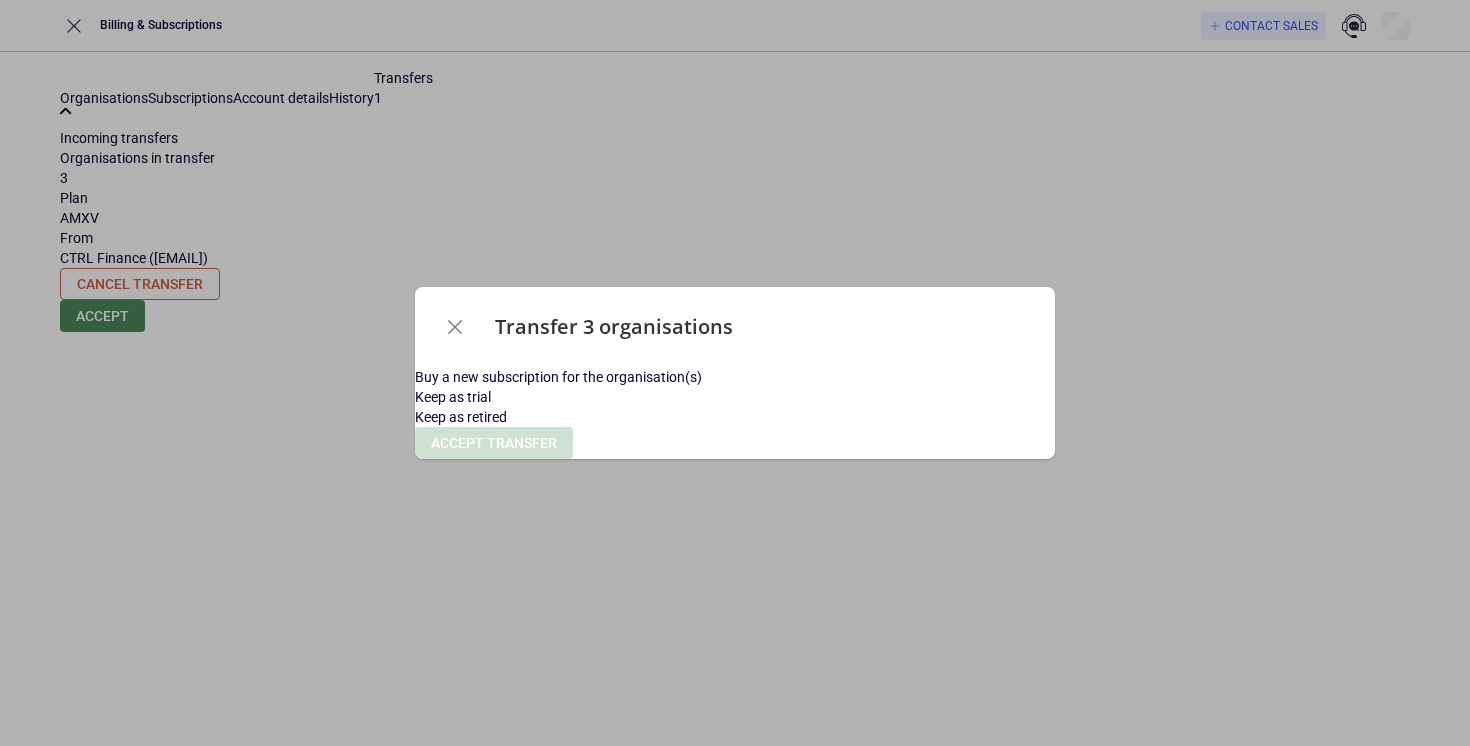 drag, startPoint x: 410, startPoint y: 338, endPoint x: 477, endPoint y: 362, distance: 71.168816 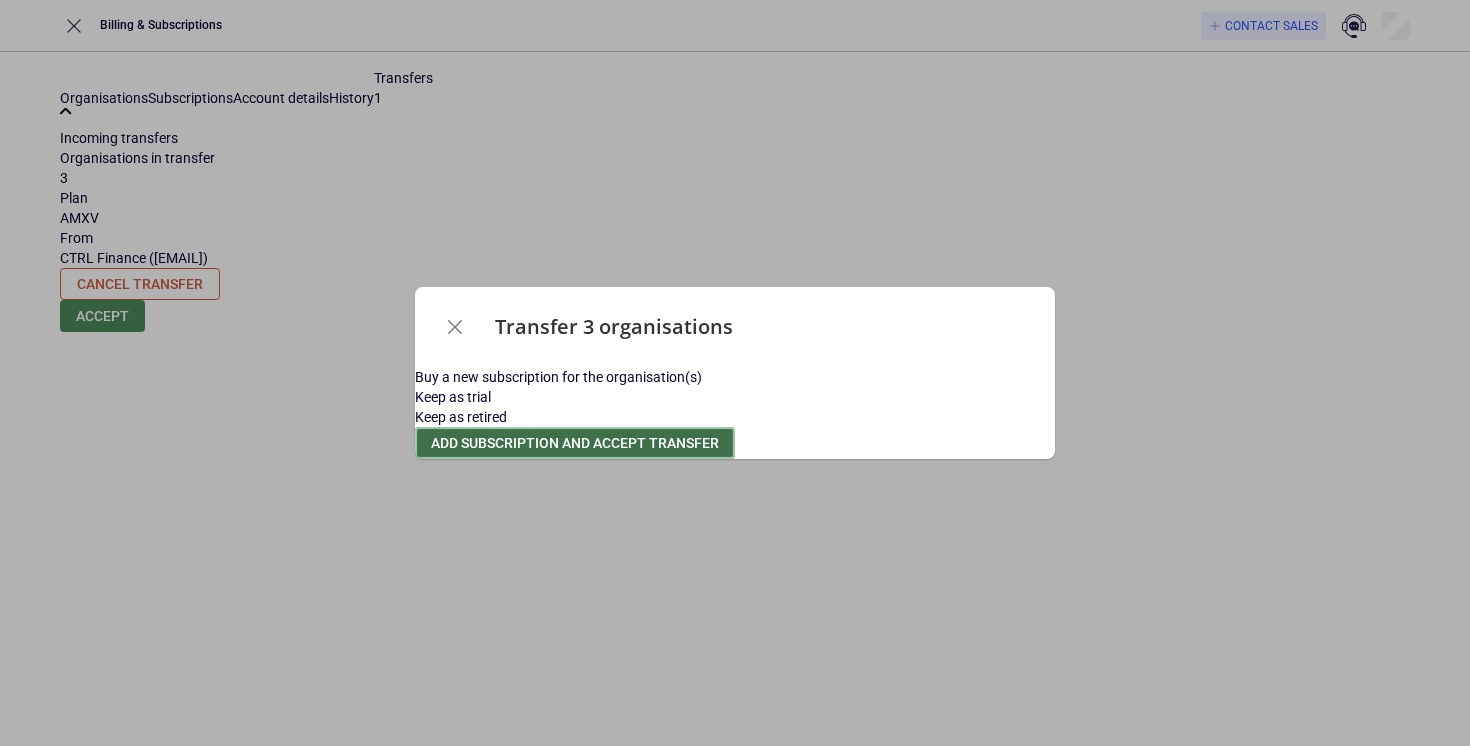 click on "Add subscription and accept transfer" at bounding box center (575, 443) 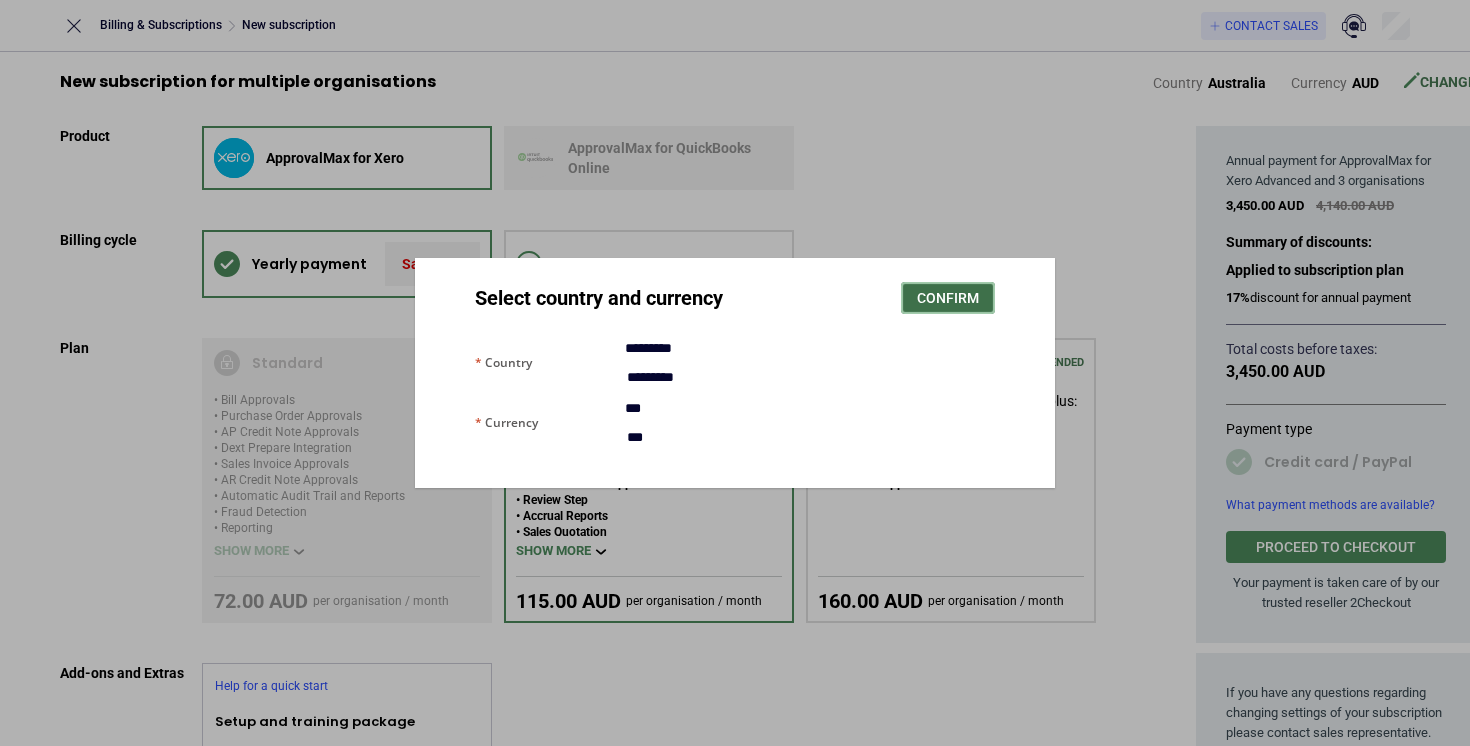 click on "Confirm" at bounding box center (948, 298) 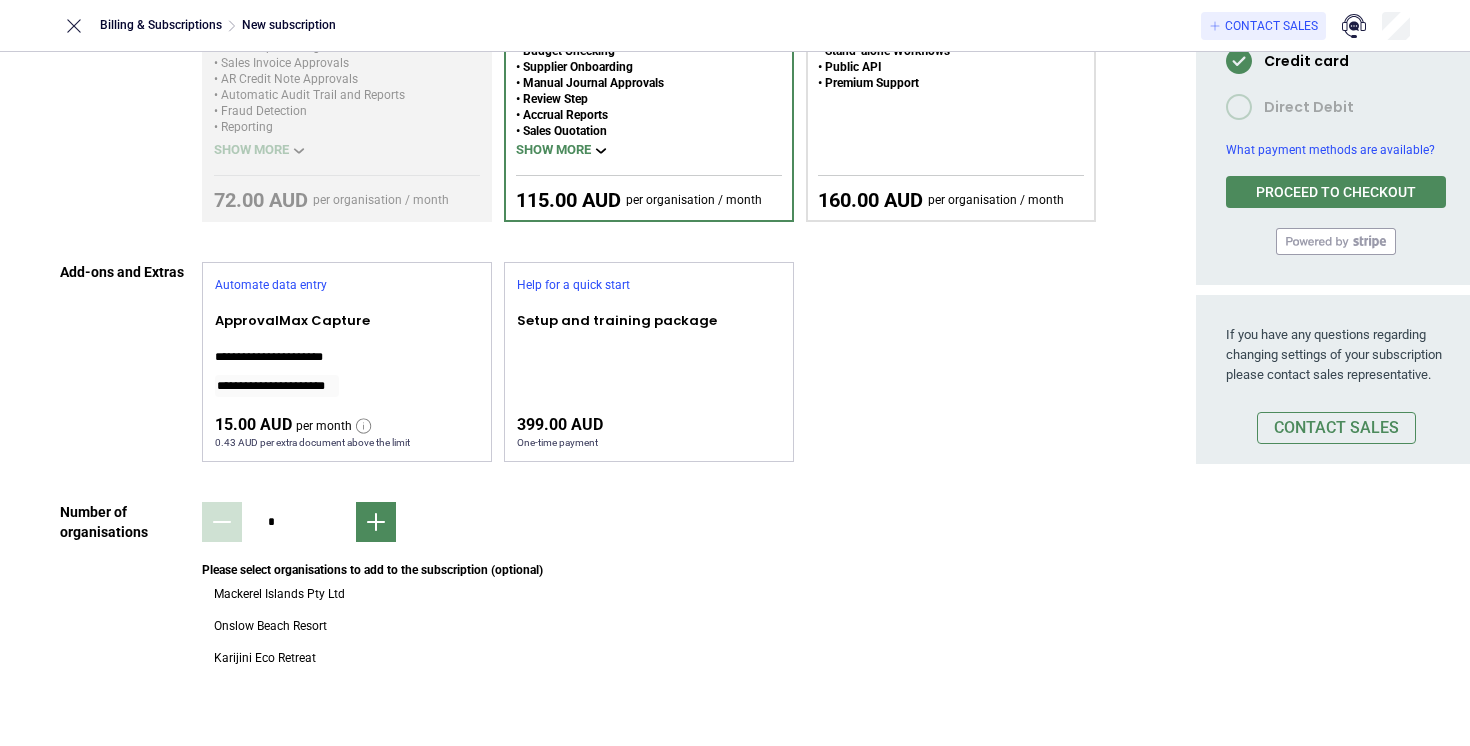 scroll, scrollTop: 400, scrollLeft: 0, axis: vertical 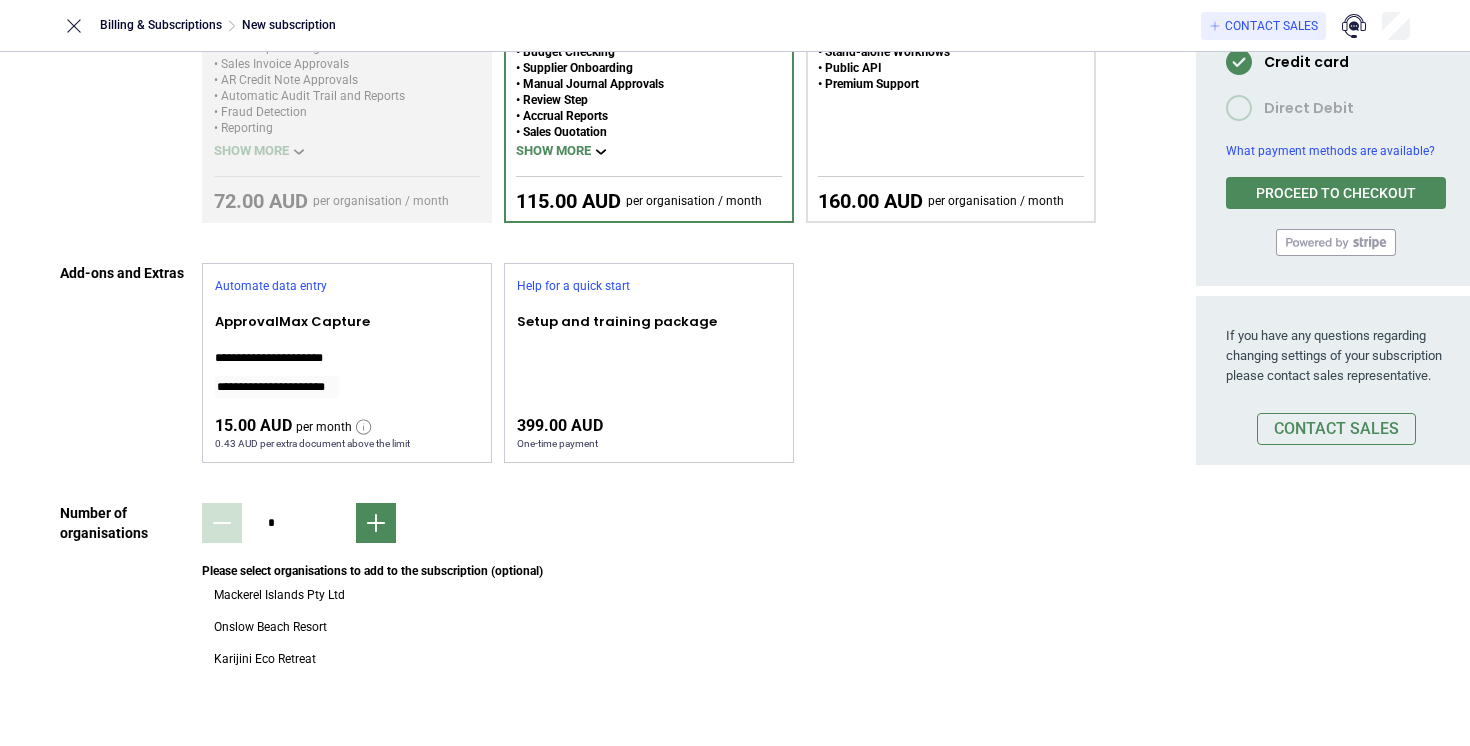 click at bounding box center (202, 649) 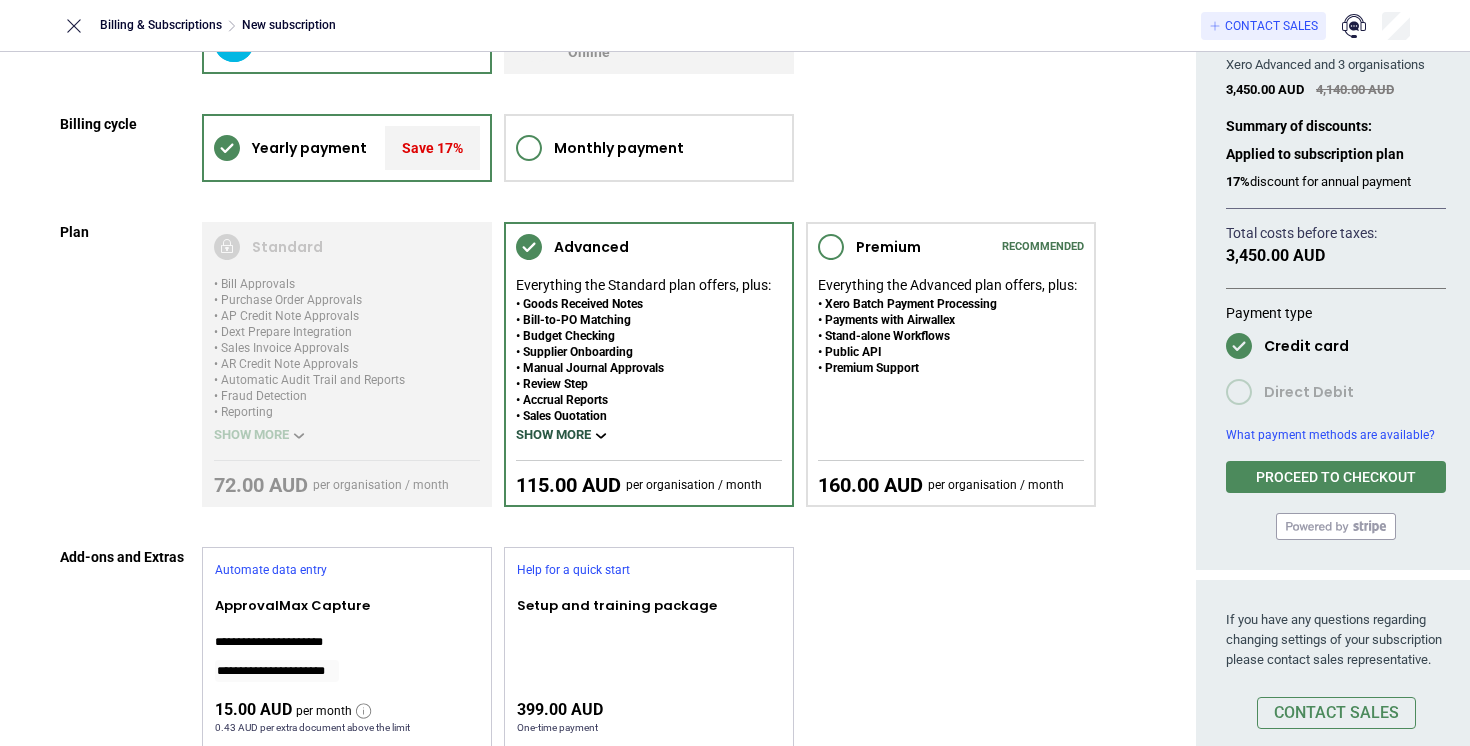 scroll, scrollTop: 119, scrollLeft: 0, axis: vertical 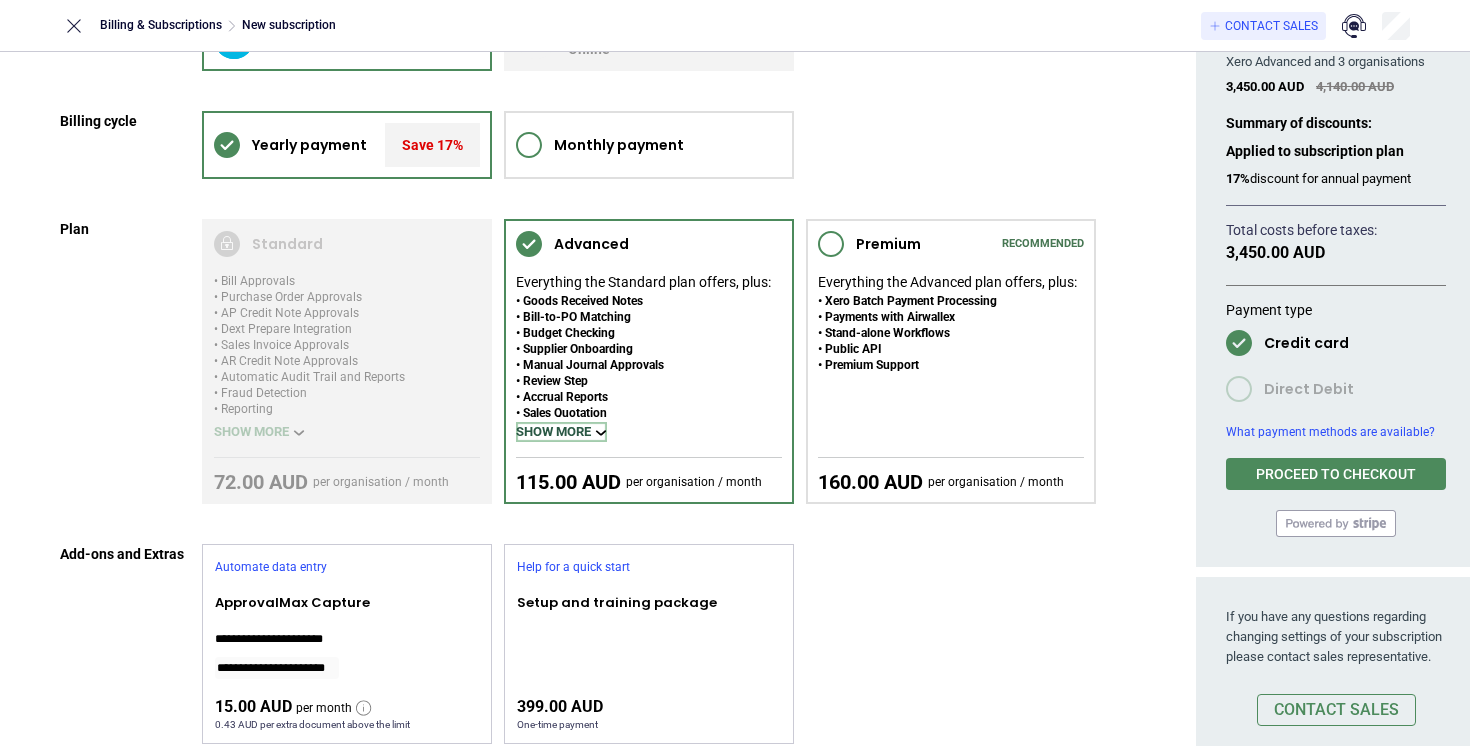 click on "Show more" at bounding box center (561, 432) 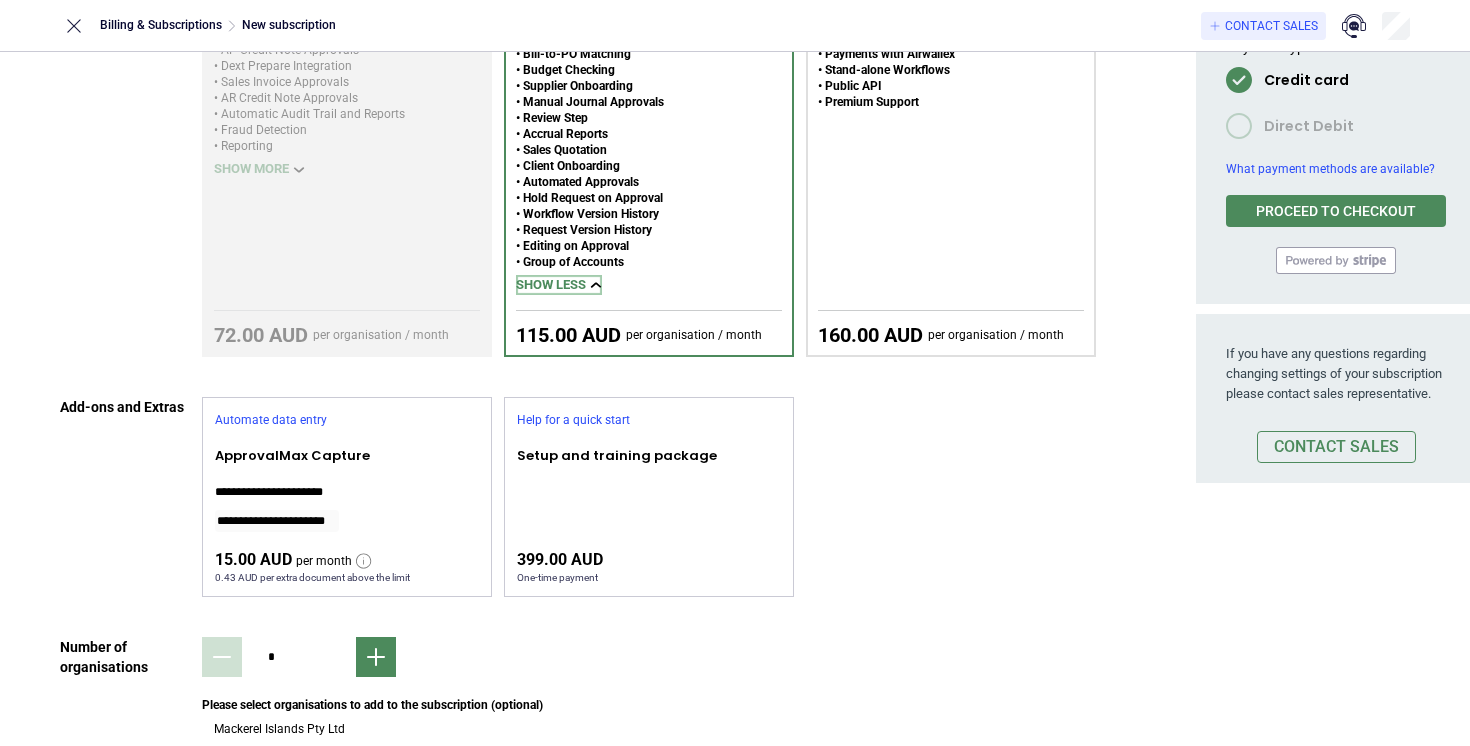 scroll, scrollTop: 393, scrollLeft: 0, axis: vertical 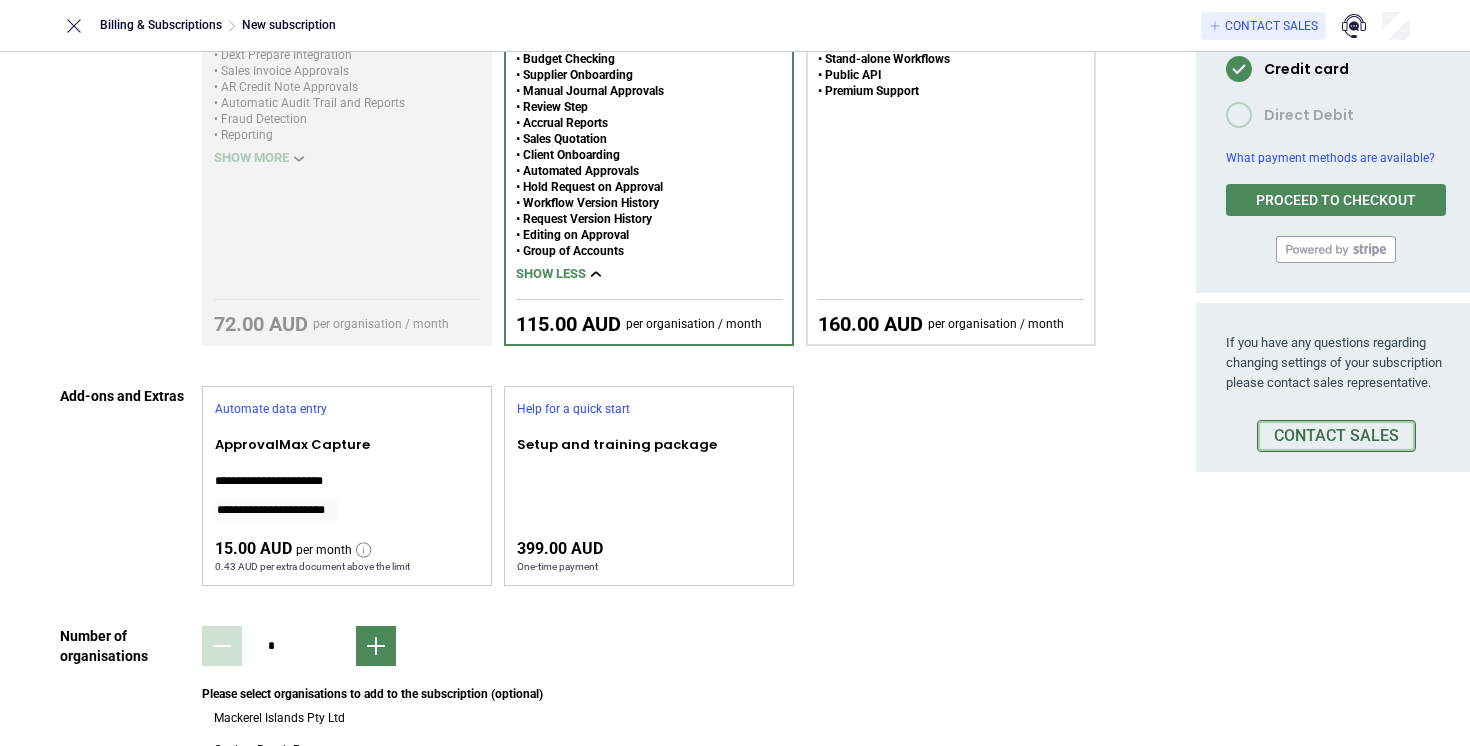 click on "Contact Sales" at bounding box center [1336, 436] 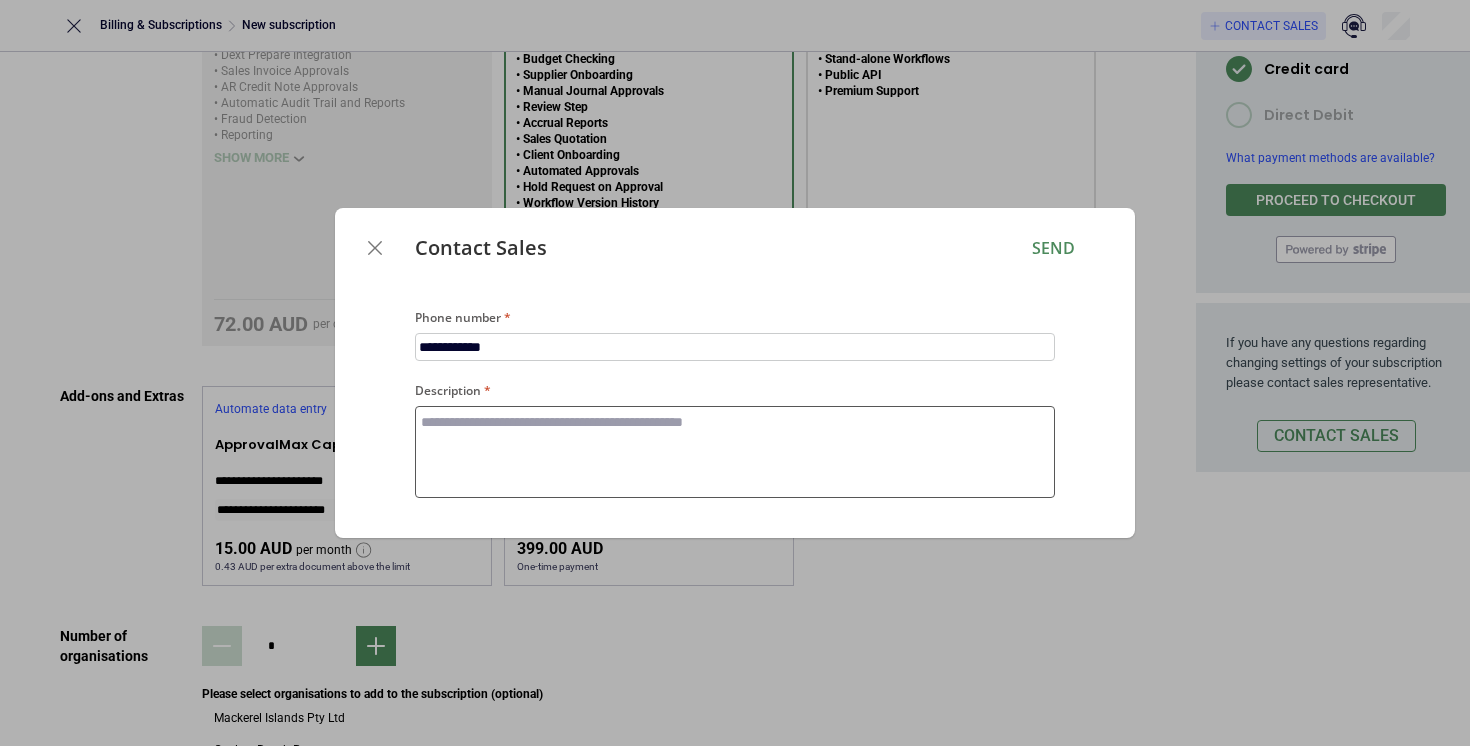 click on "Description" at bounding box center (735, 452) 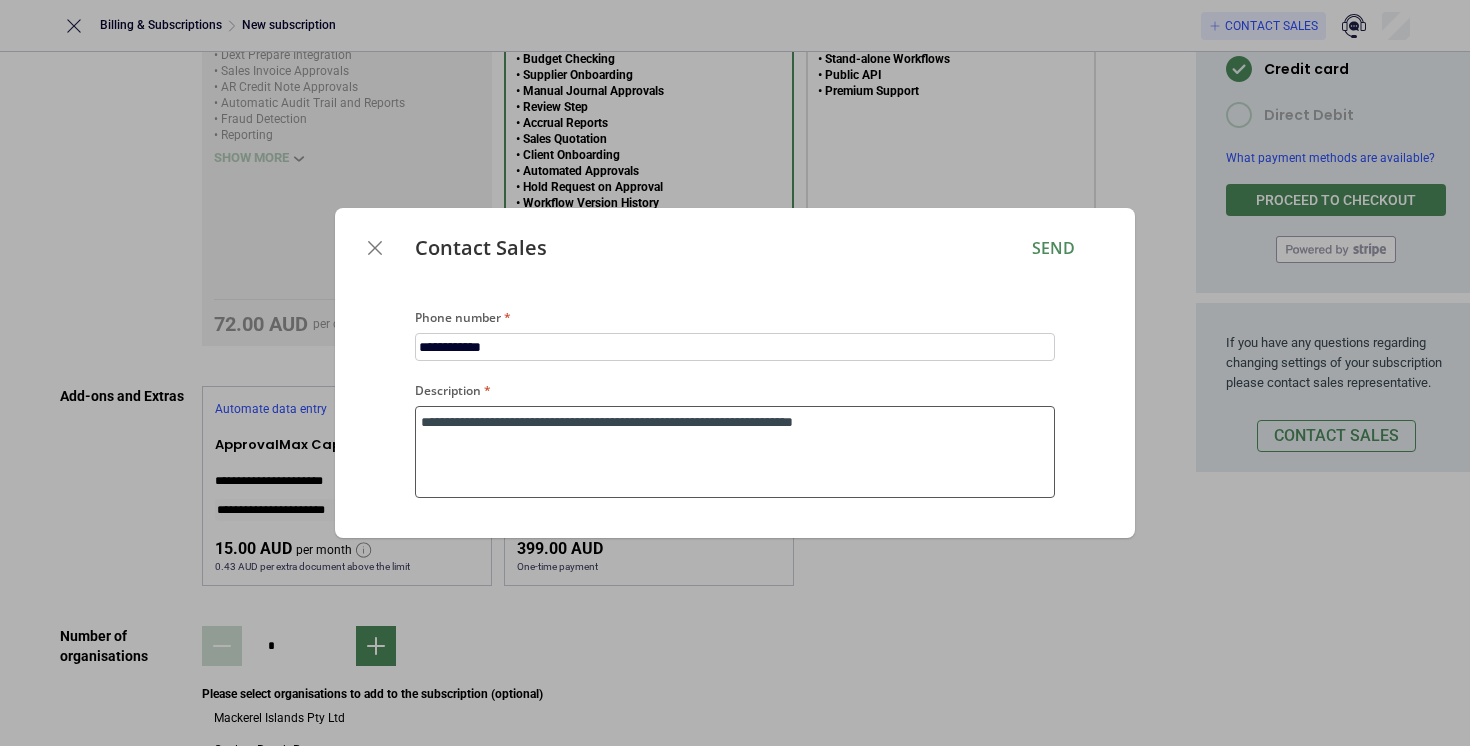 click on "**********" at bounding box center [735, 452] 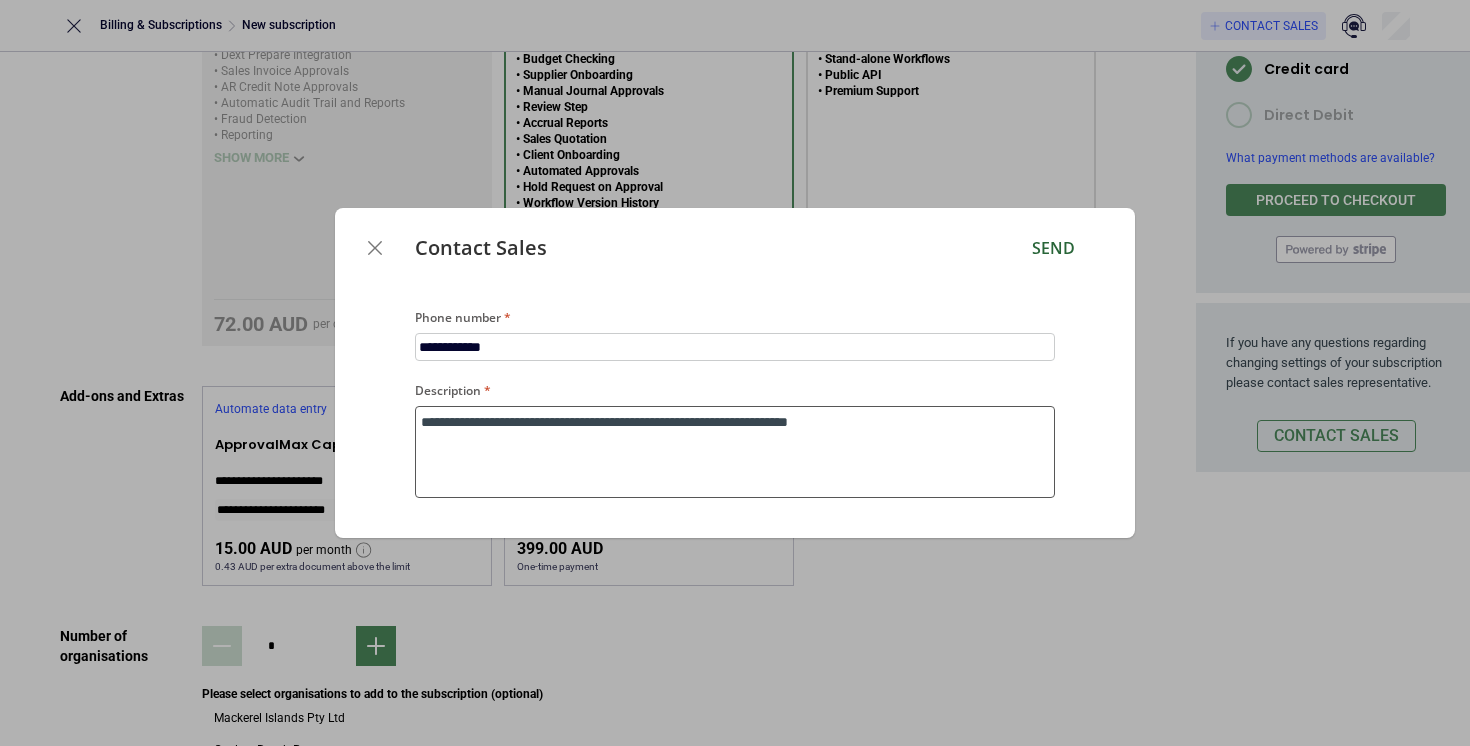type on "**********" 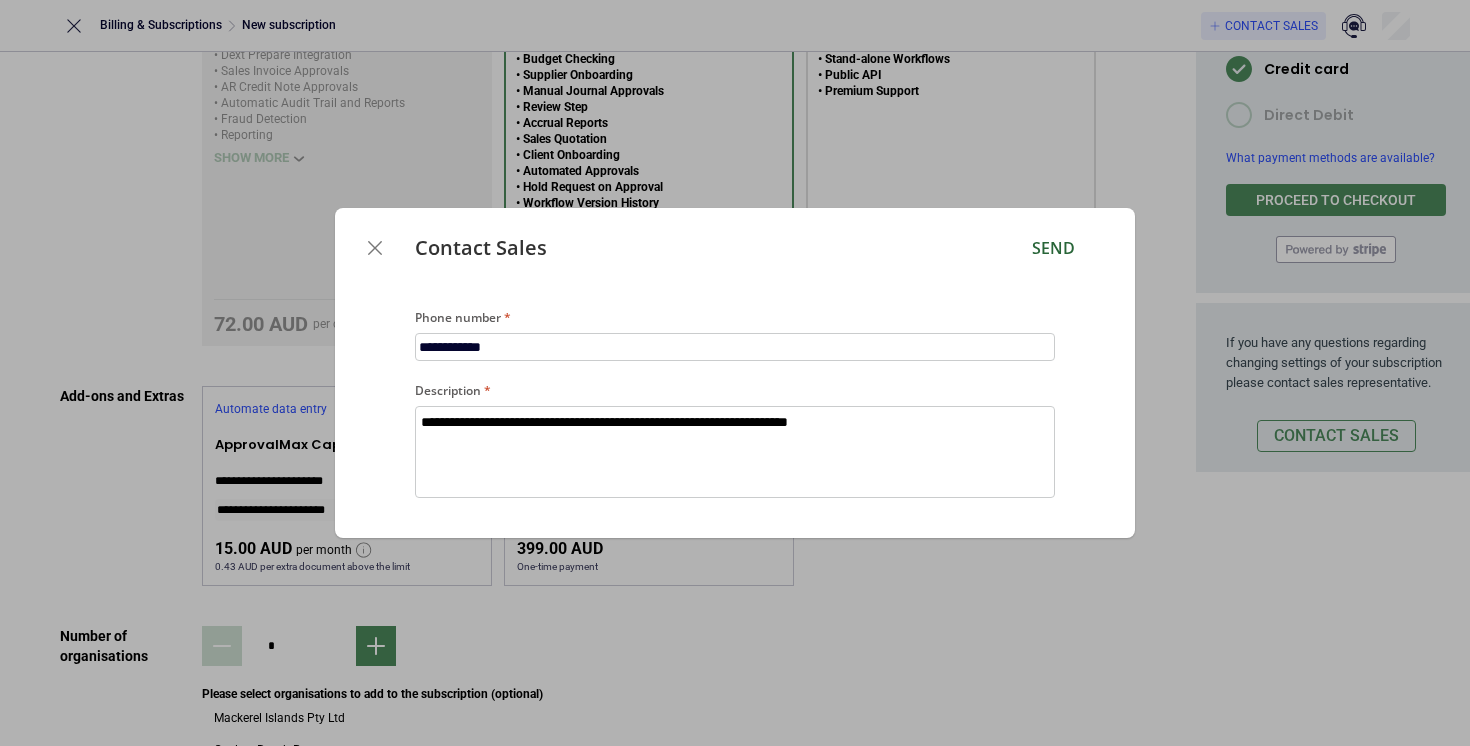 click on "Send" at bounding box center (1053, 248) 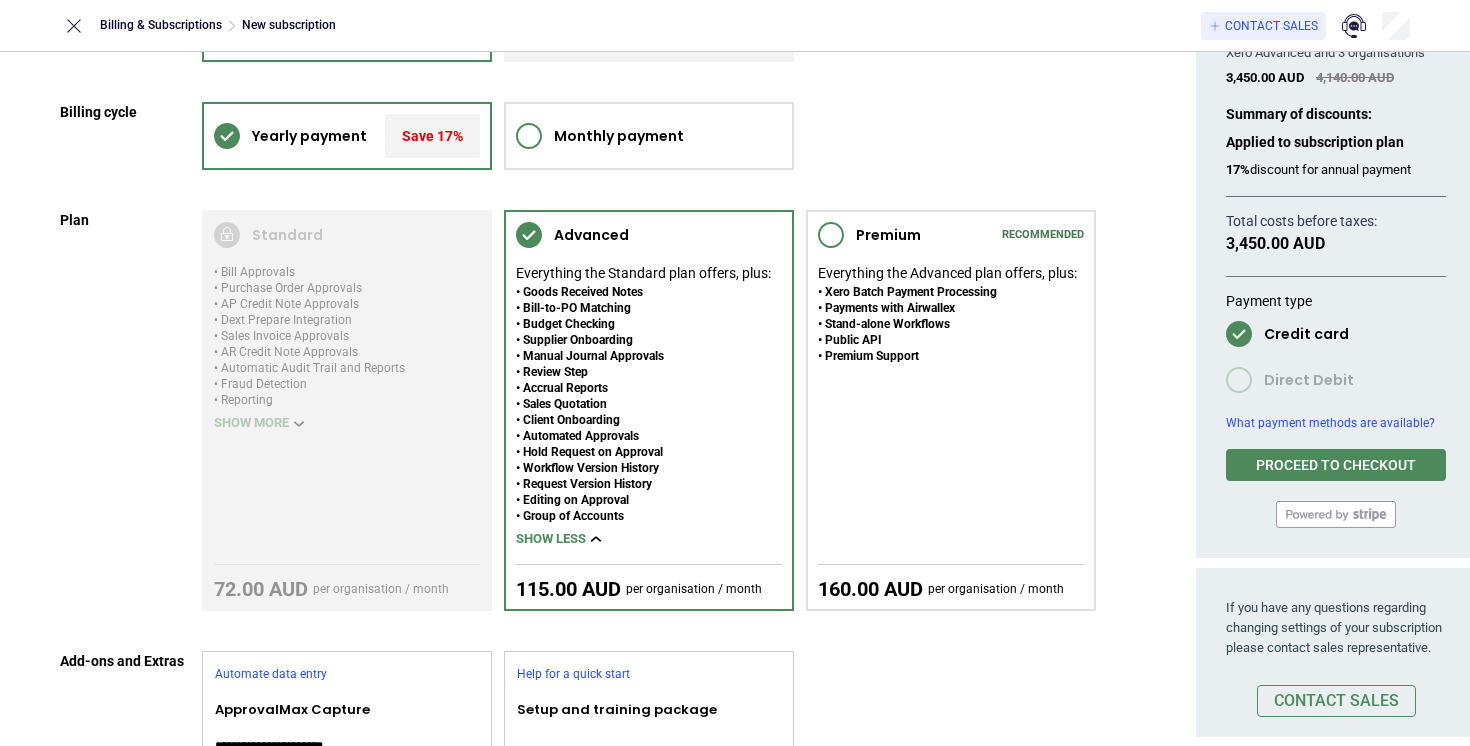 scroll, scrollTop: 145, scrollLeft: 0, axis: vertical 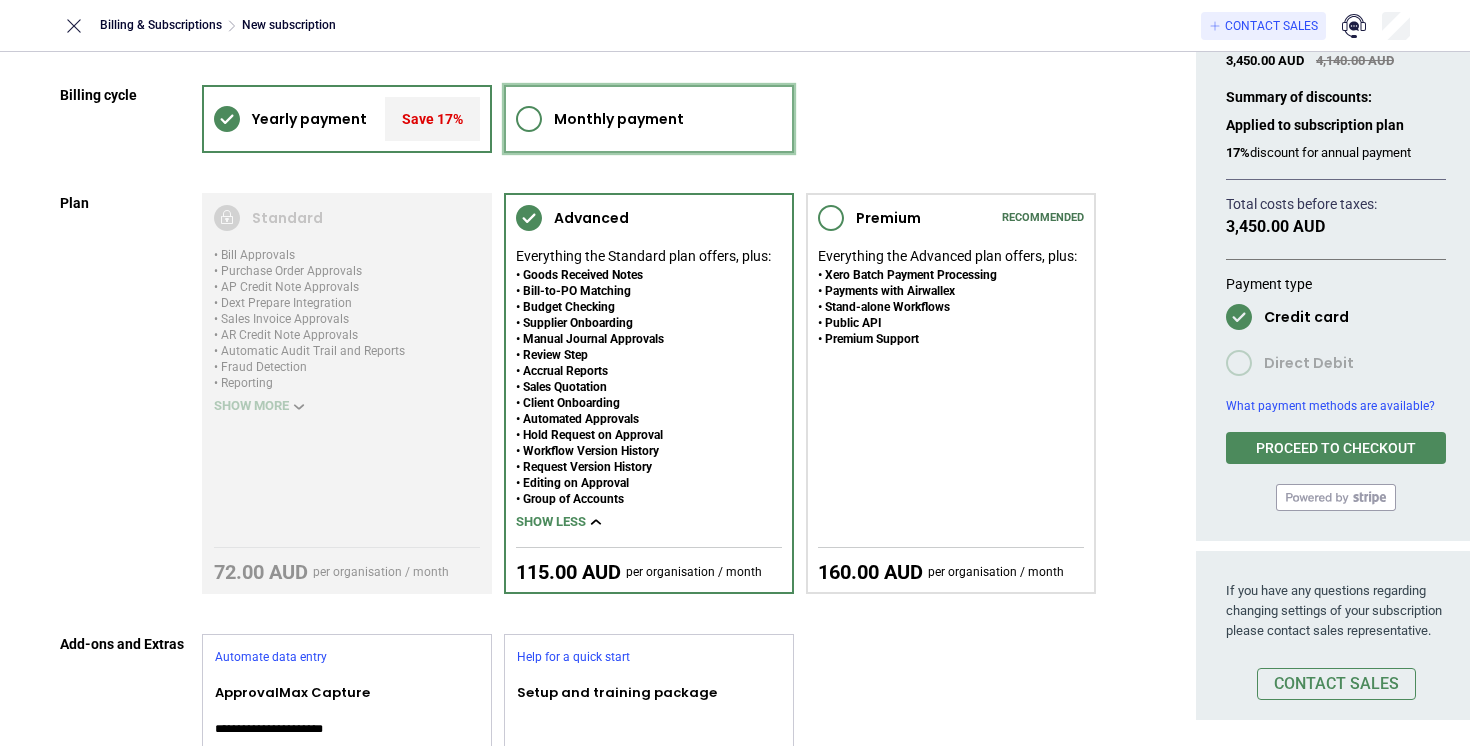 click on "Monthly payment" at bounding box center (619, 119) 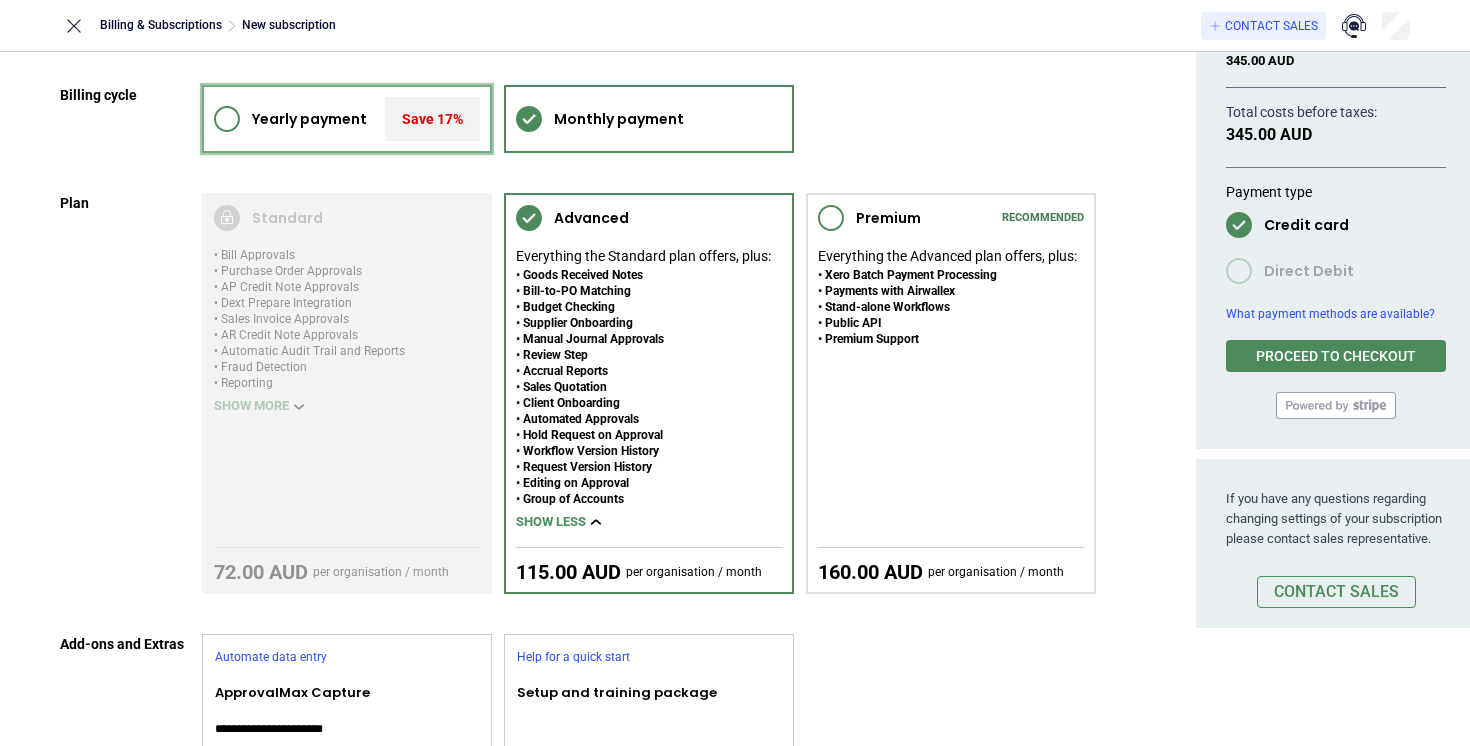 click at bounding box center [227, 119] 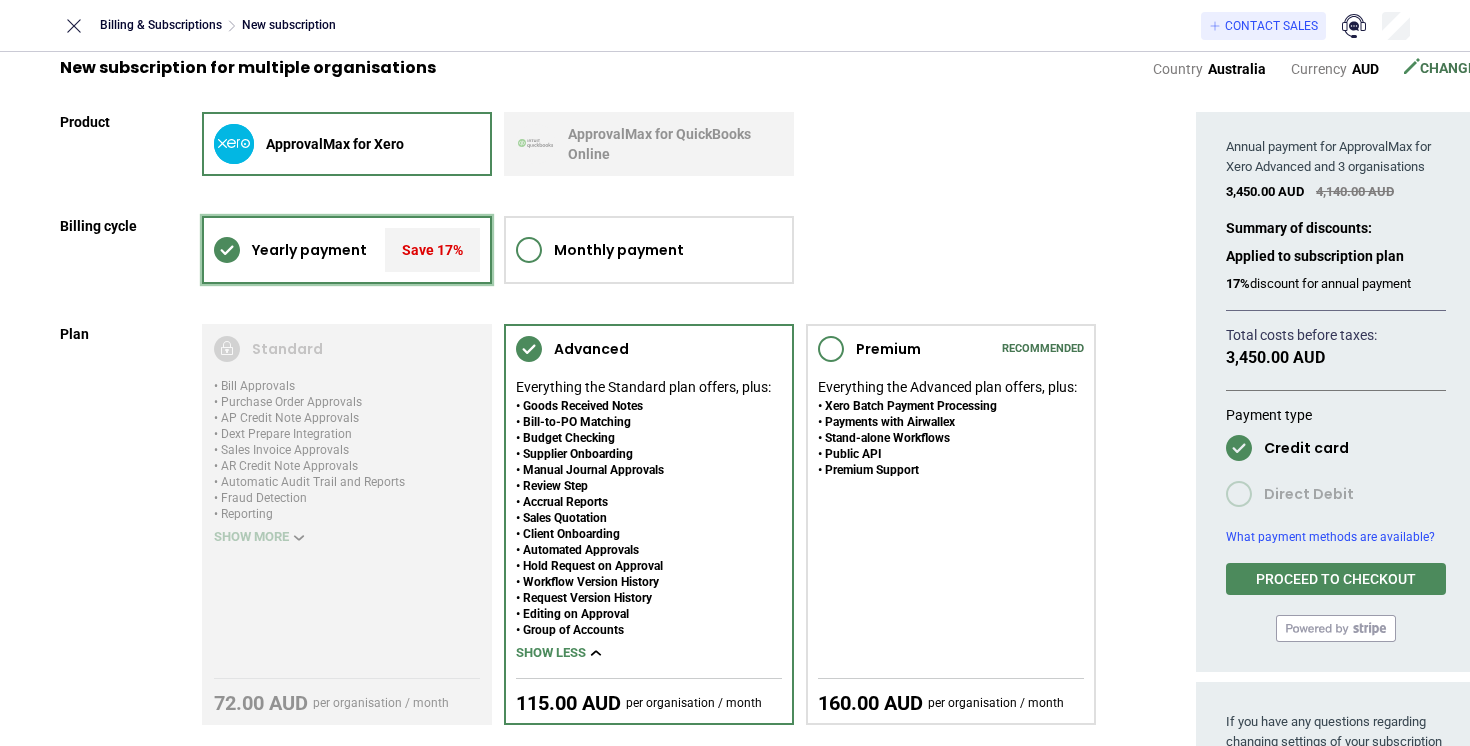 scroll, scrollTop: 0, scrollLeft: 0, axis: both 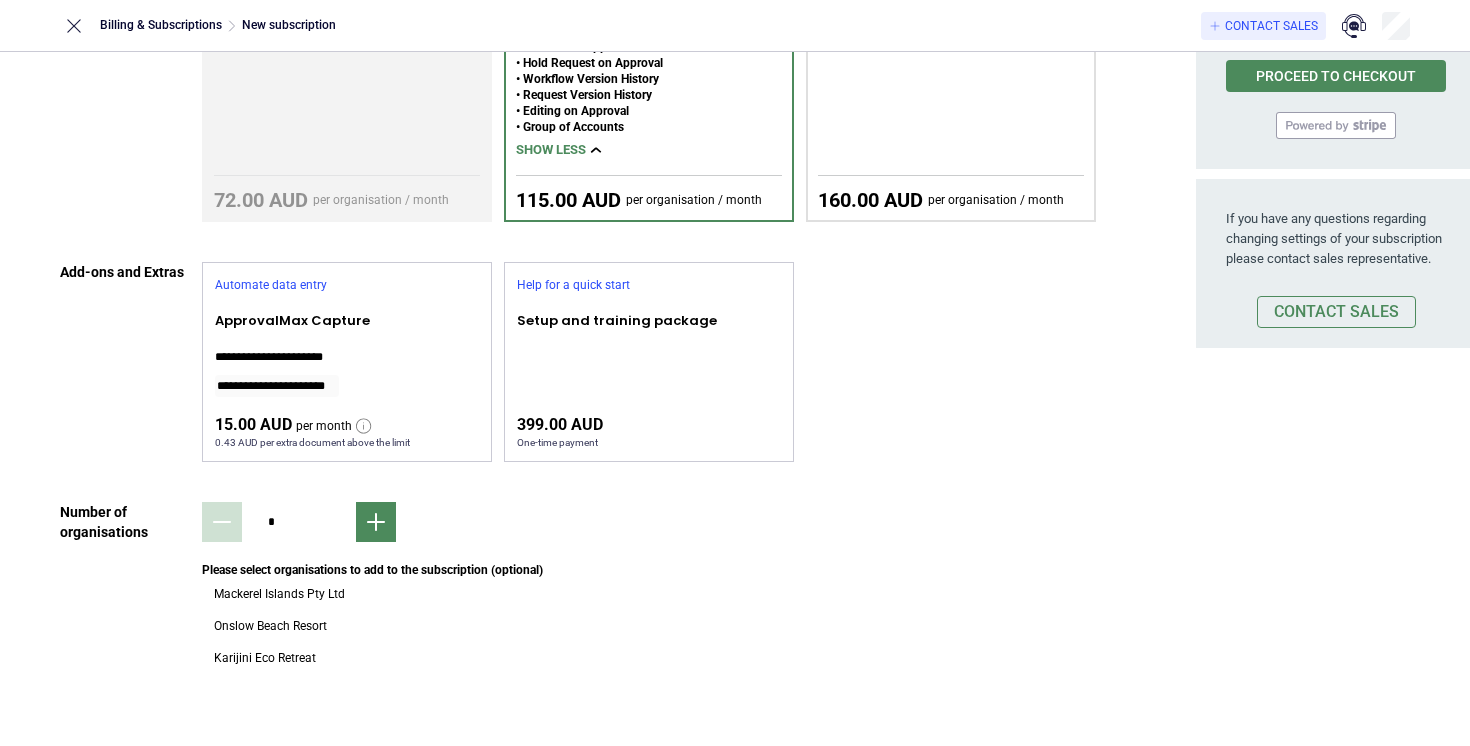 click on "*" at bounding box center (649, 522) 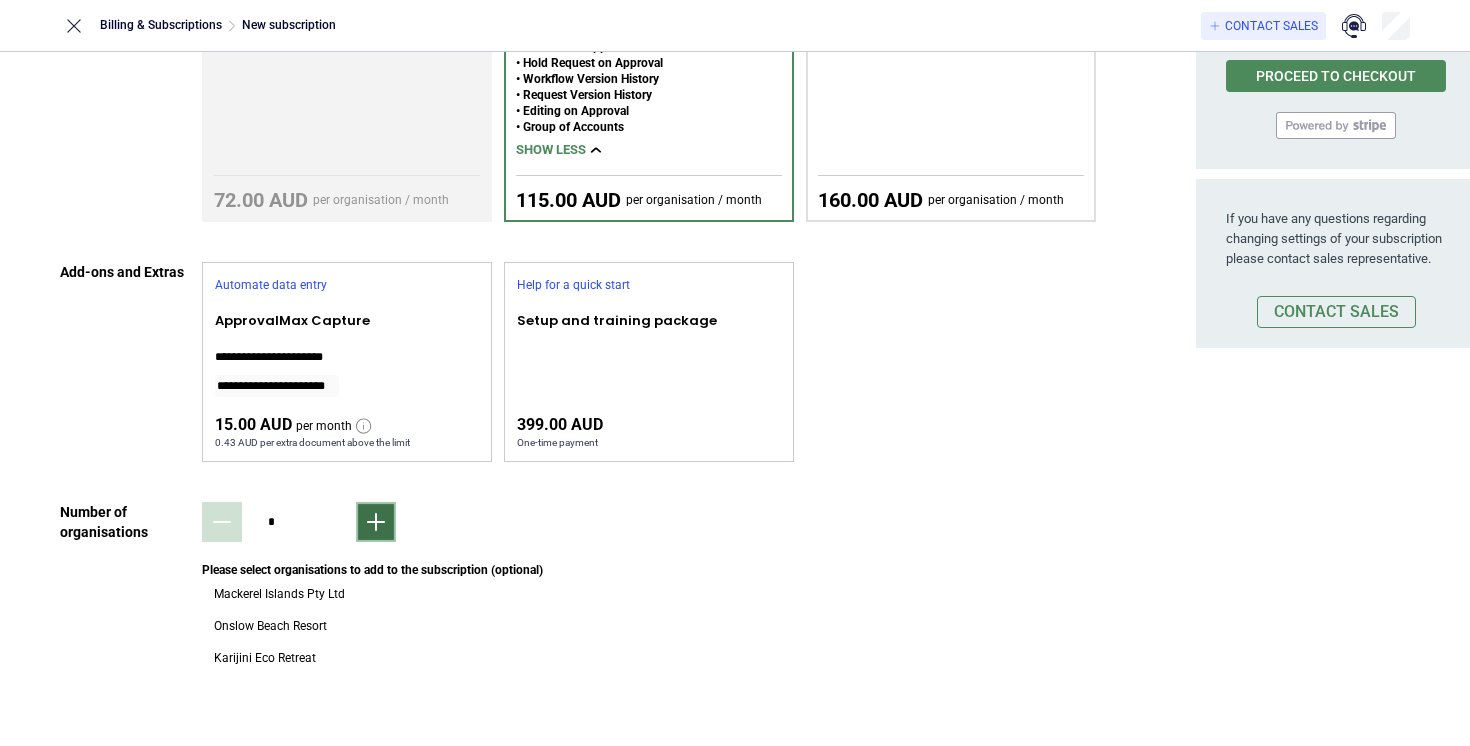 click at bounding box center (376, 522) 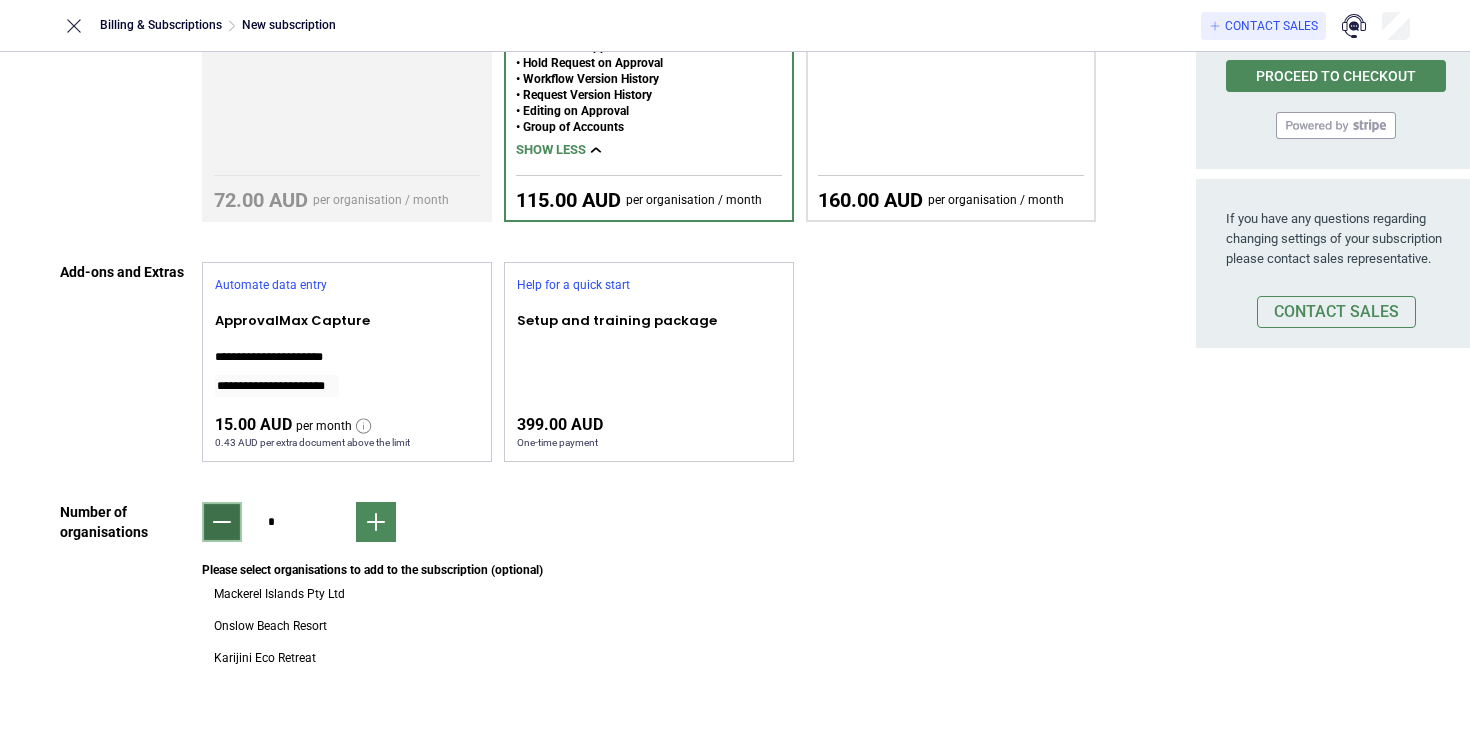 click at bounding box center (222, 522) 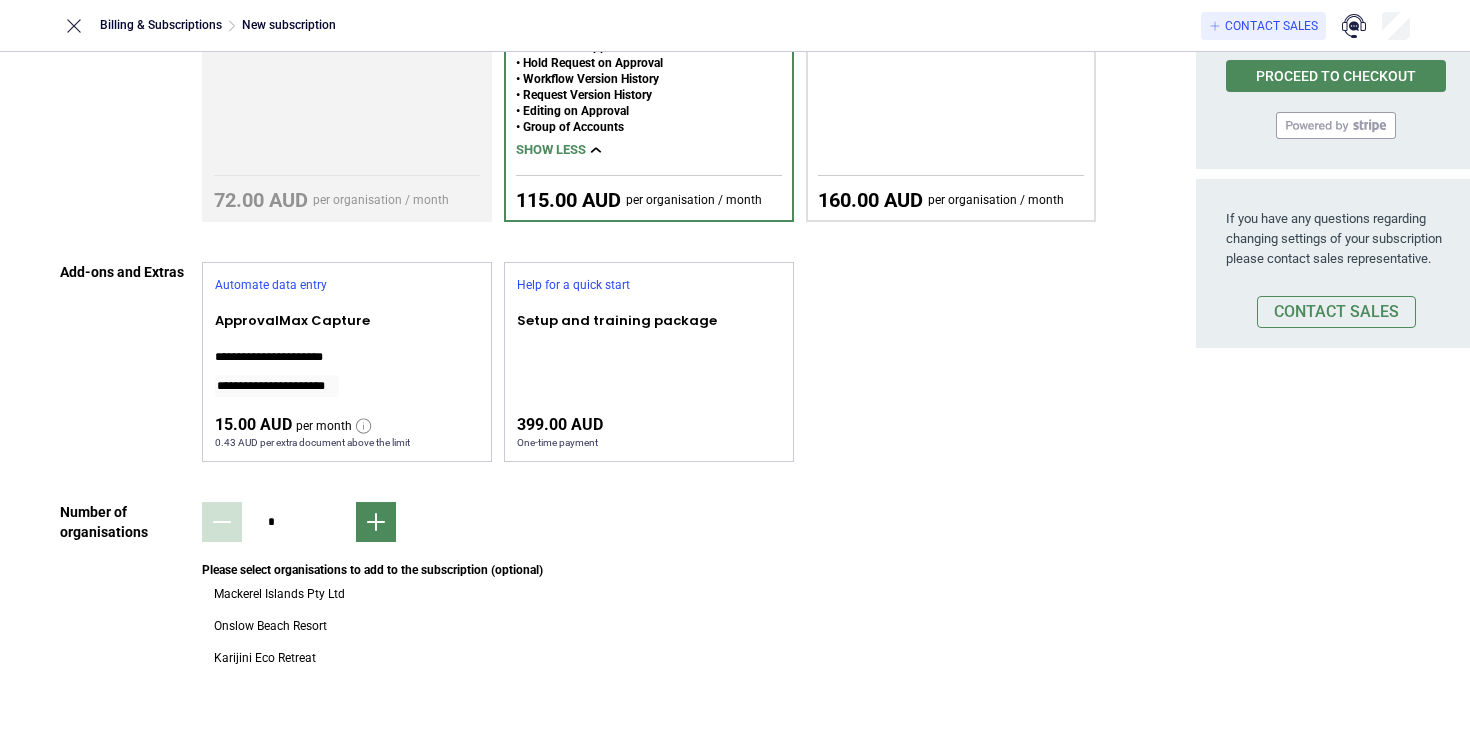click at bounding box center [202, 584] 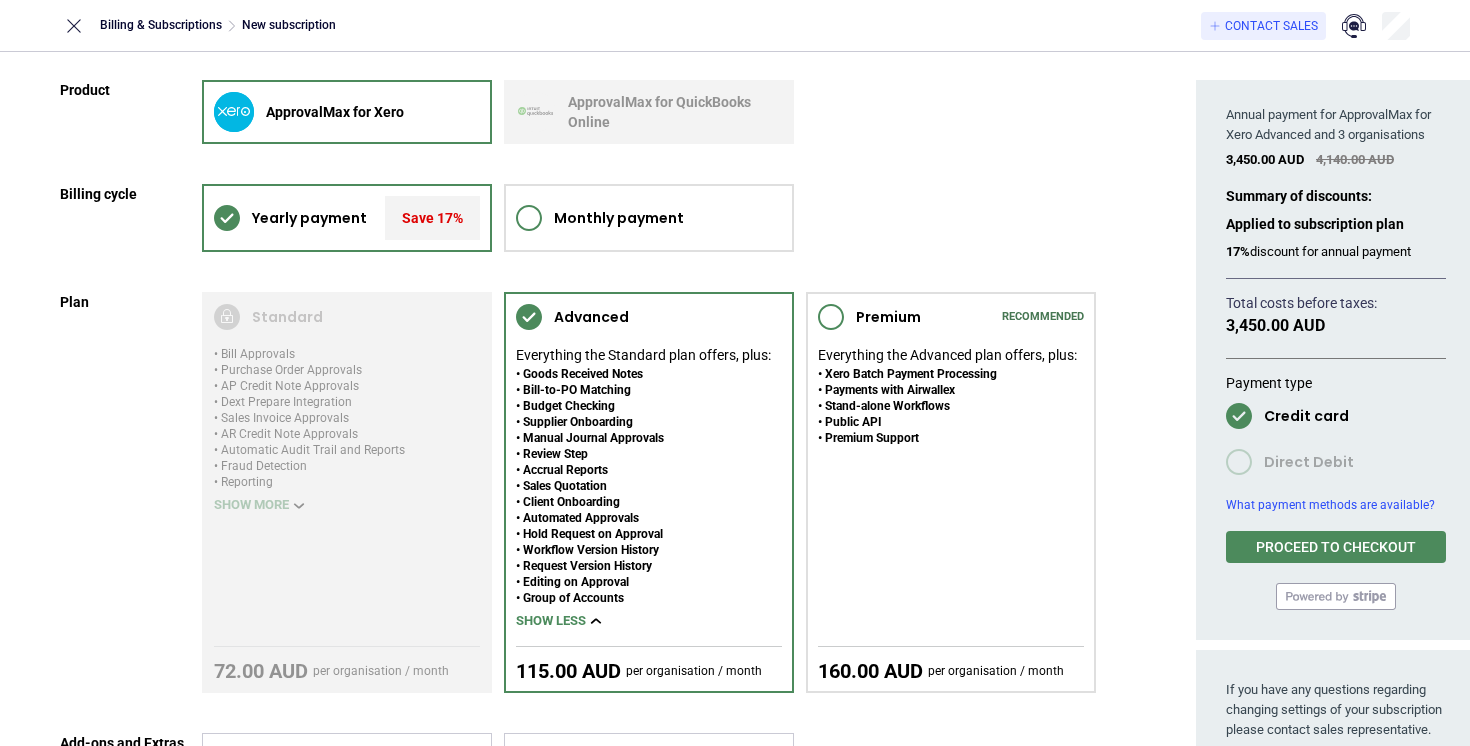 scroll, scrollTop: 0, scrollLeft: 0, axis: both 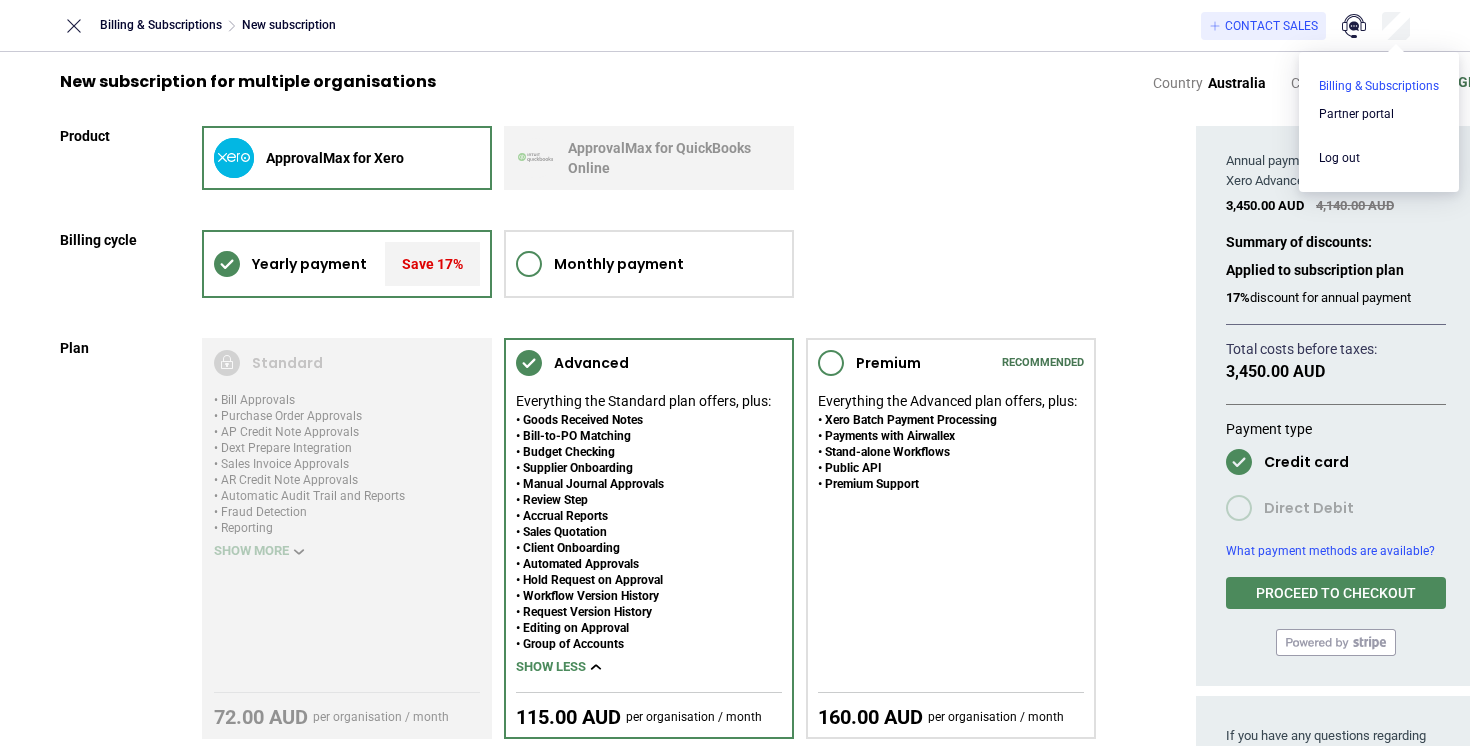 click at bounding box center (1379, 86) 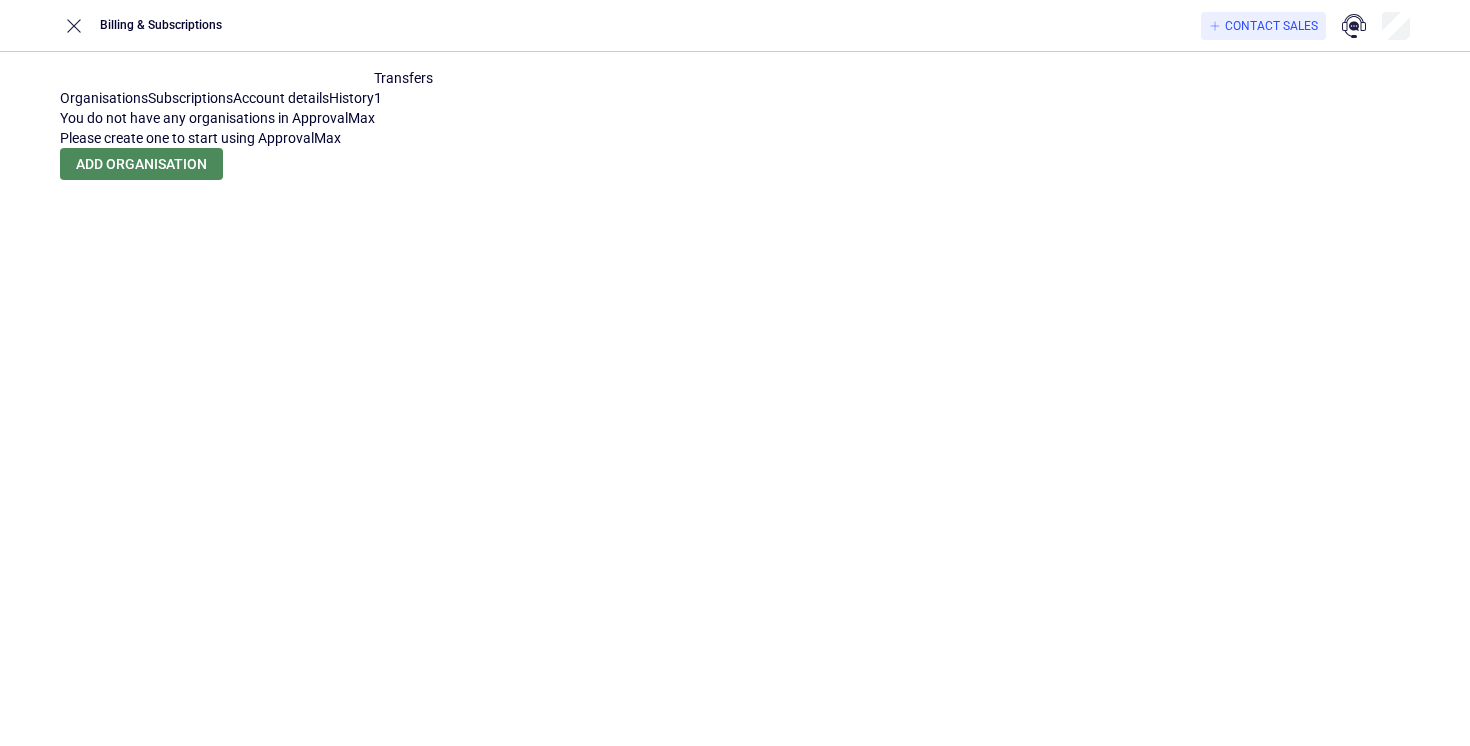 click on "Subscriptions" at bounding box center (190, 98) 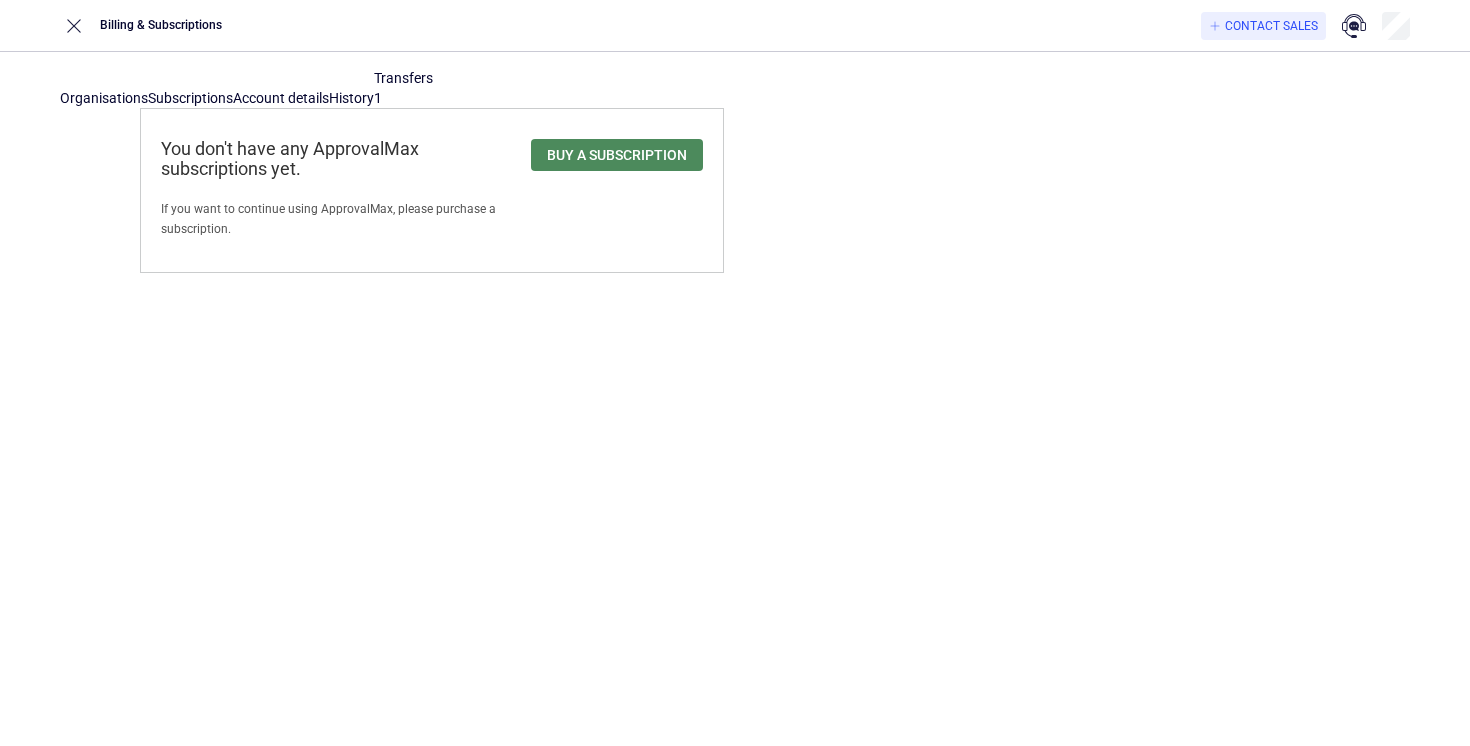 click on "Account details" at bounding box center [281, 98] 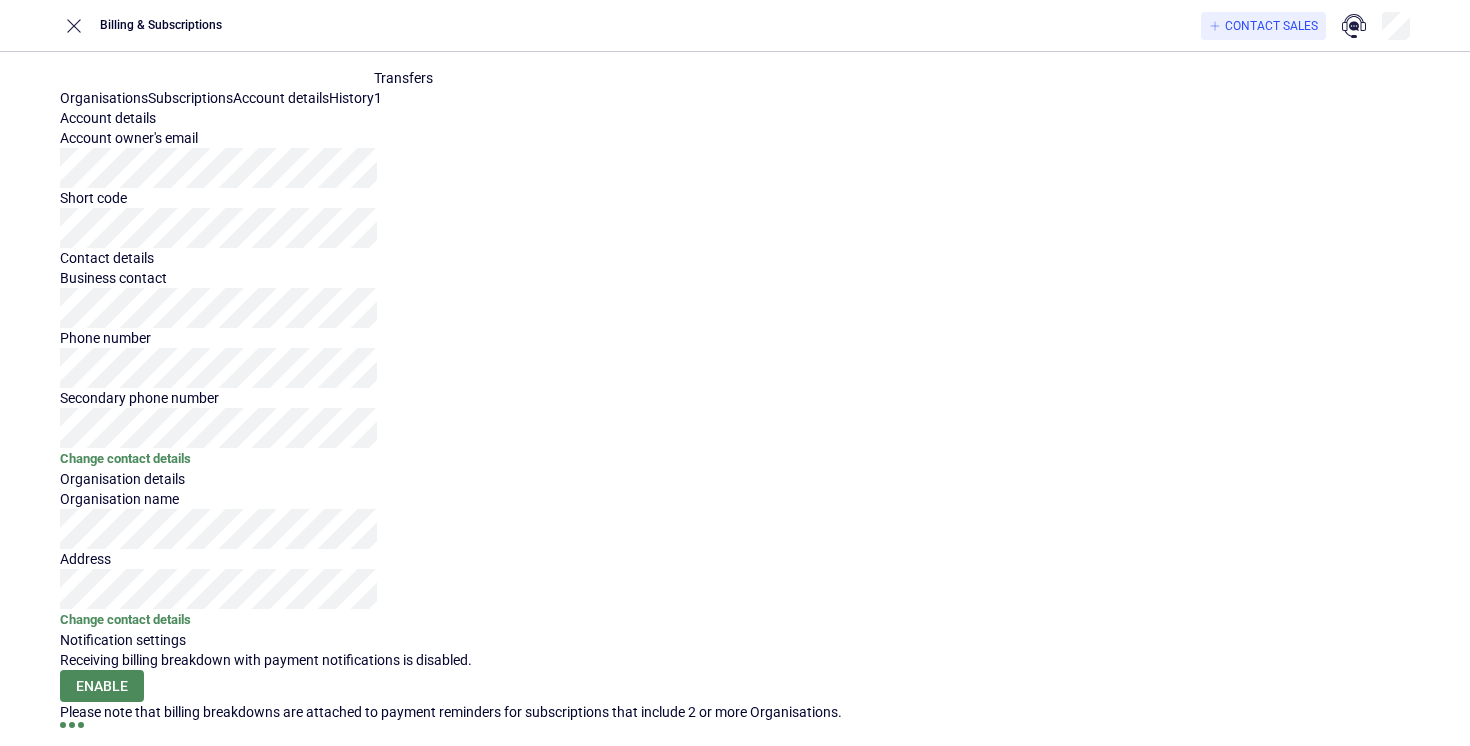 click on "Organisations" at bounding box center [104, 98] 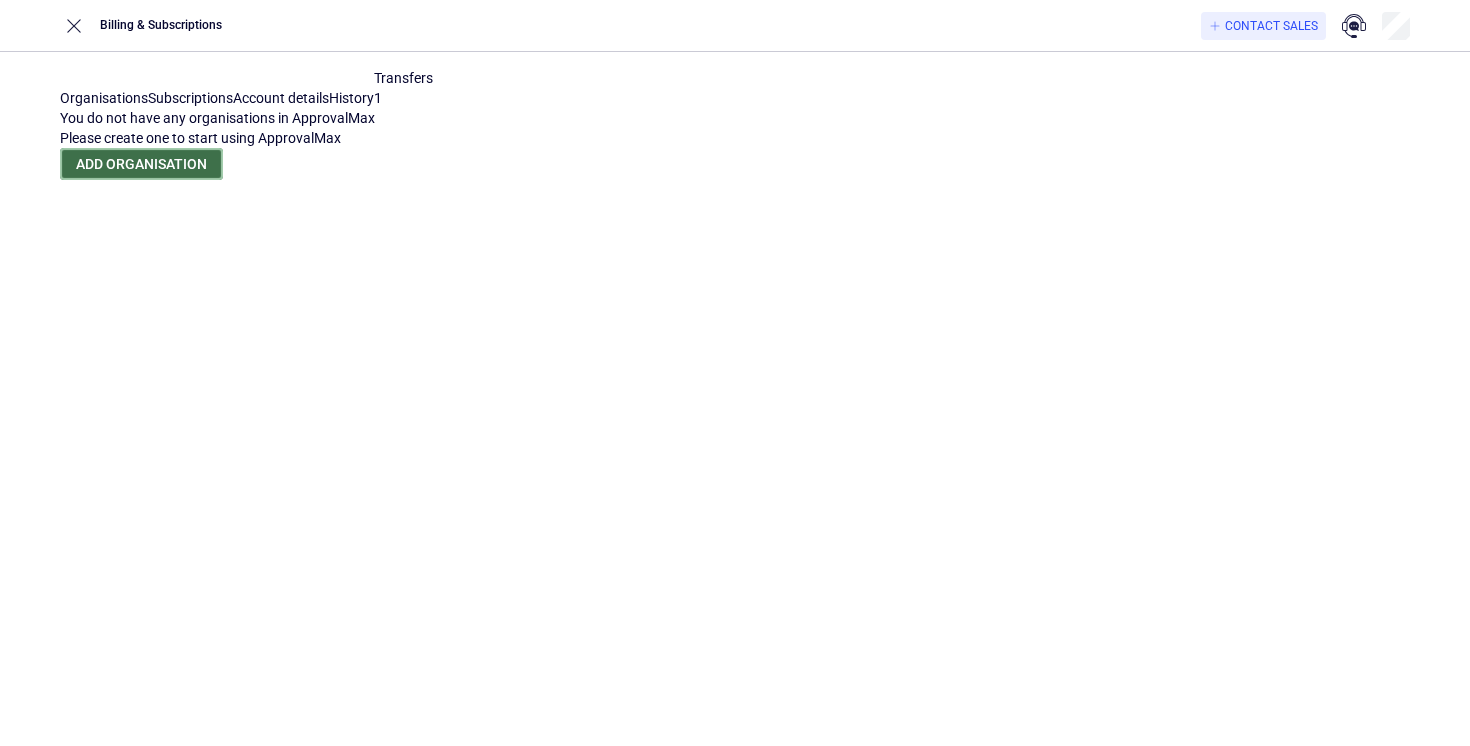 click on "Add organisation" at bounding box center (141, 164) 